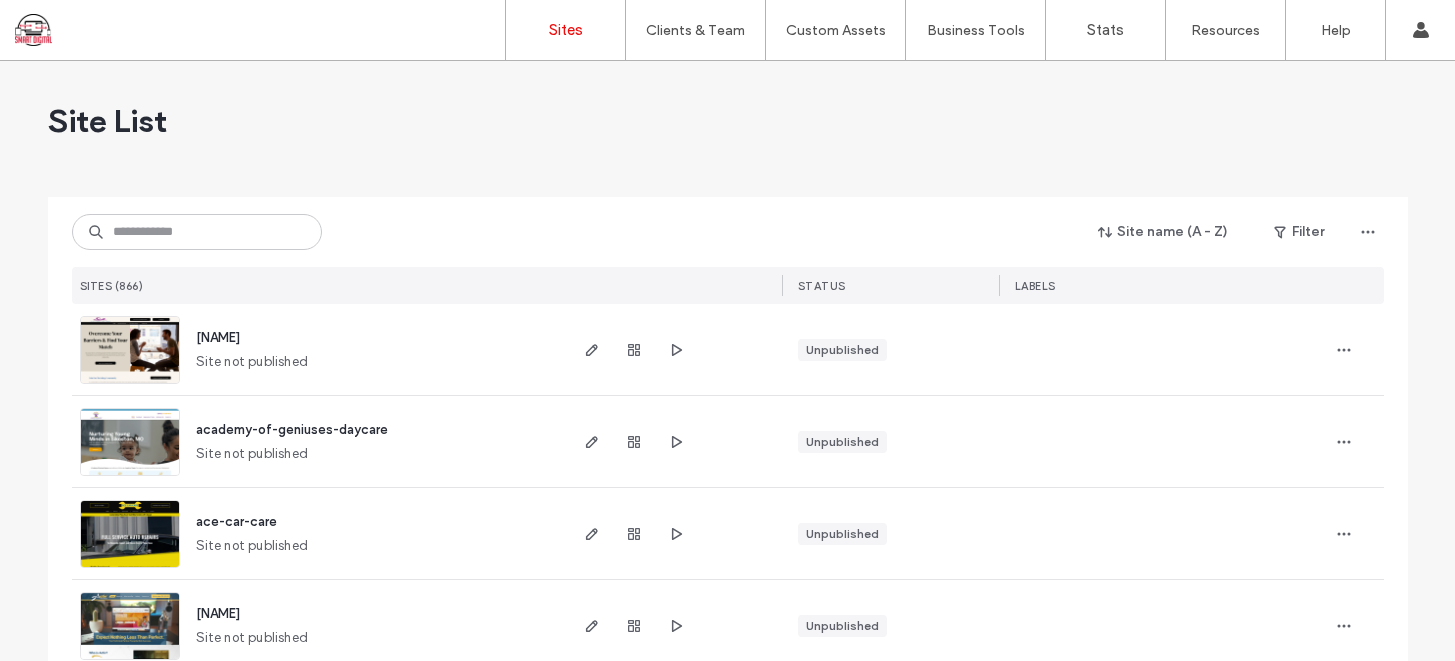 scroll, scrollTop: 0, scrollLeft: 0, axis: both 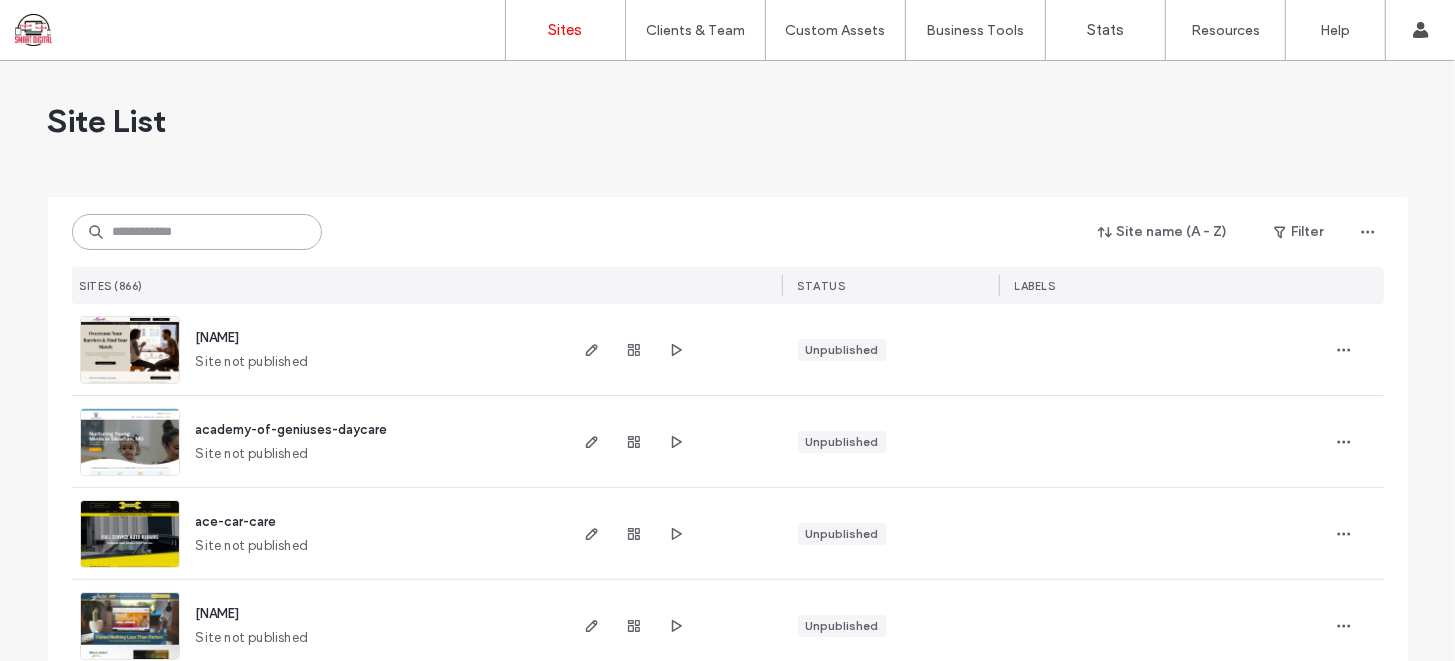 click at bounding box center [197, 232] 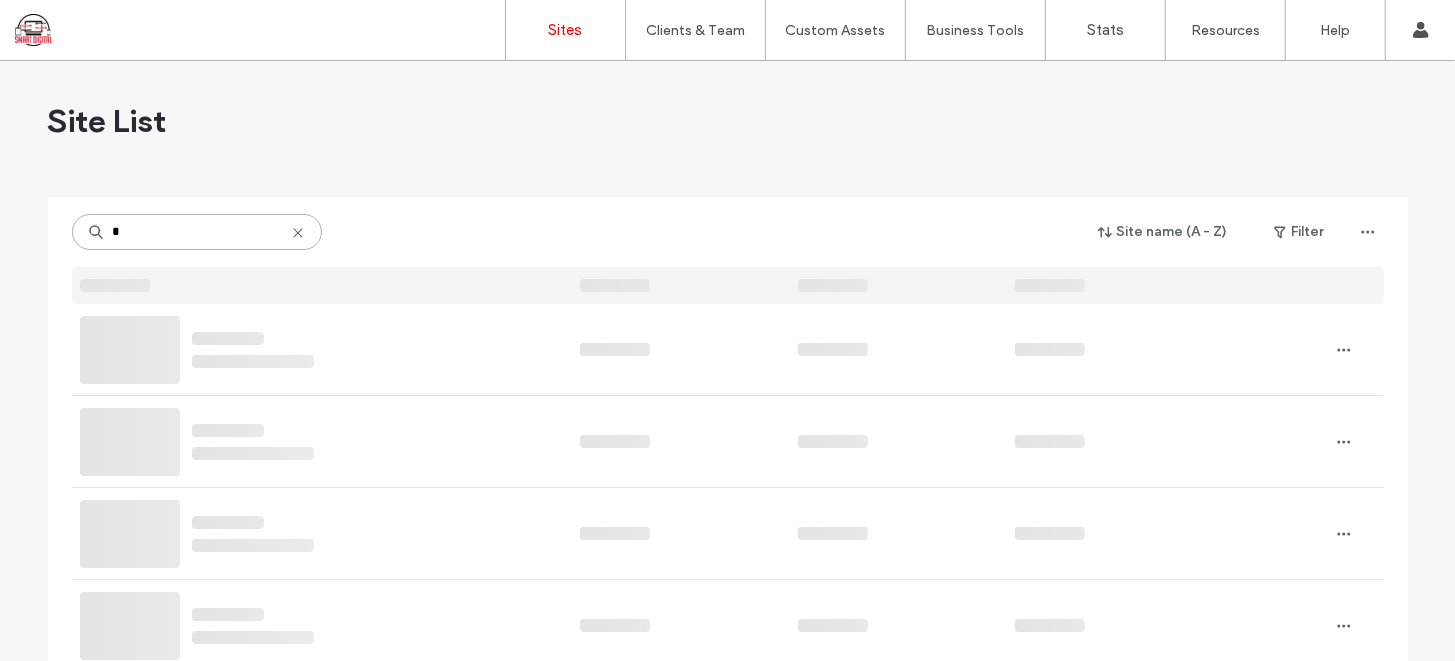 type on "*" 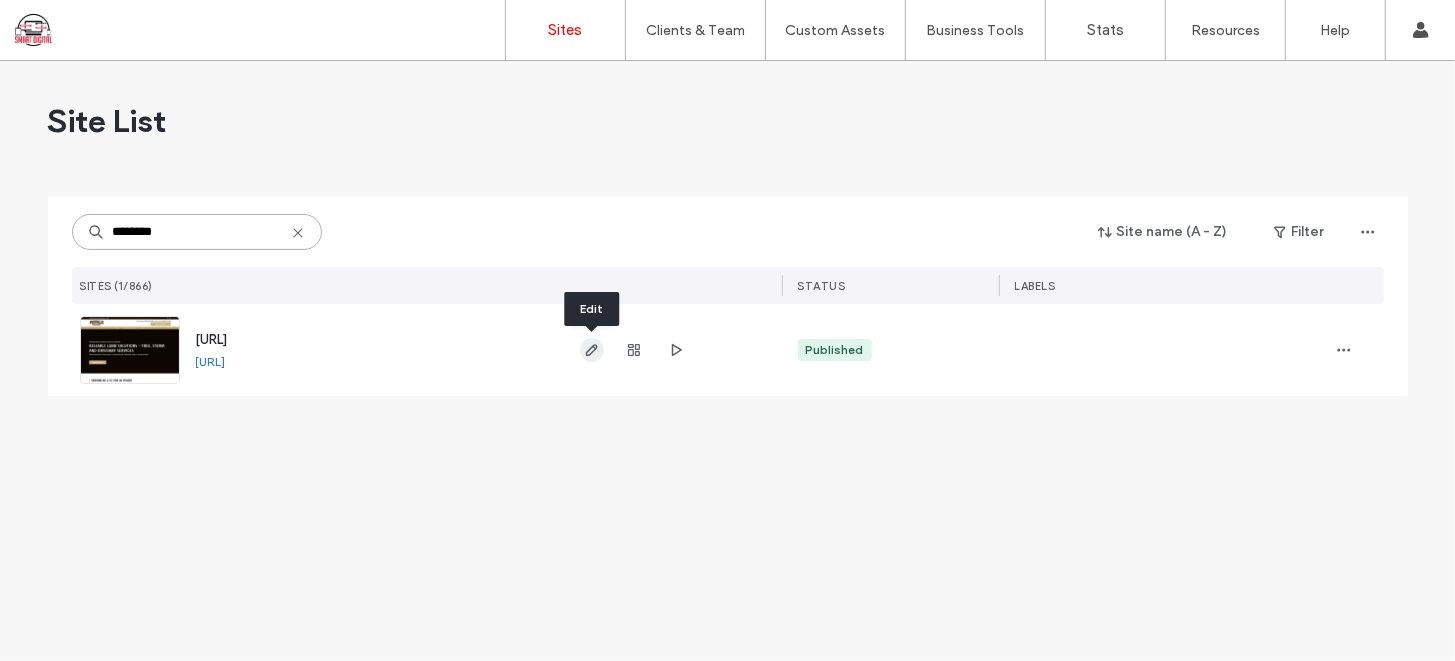 type on "********" 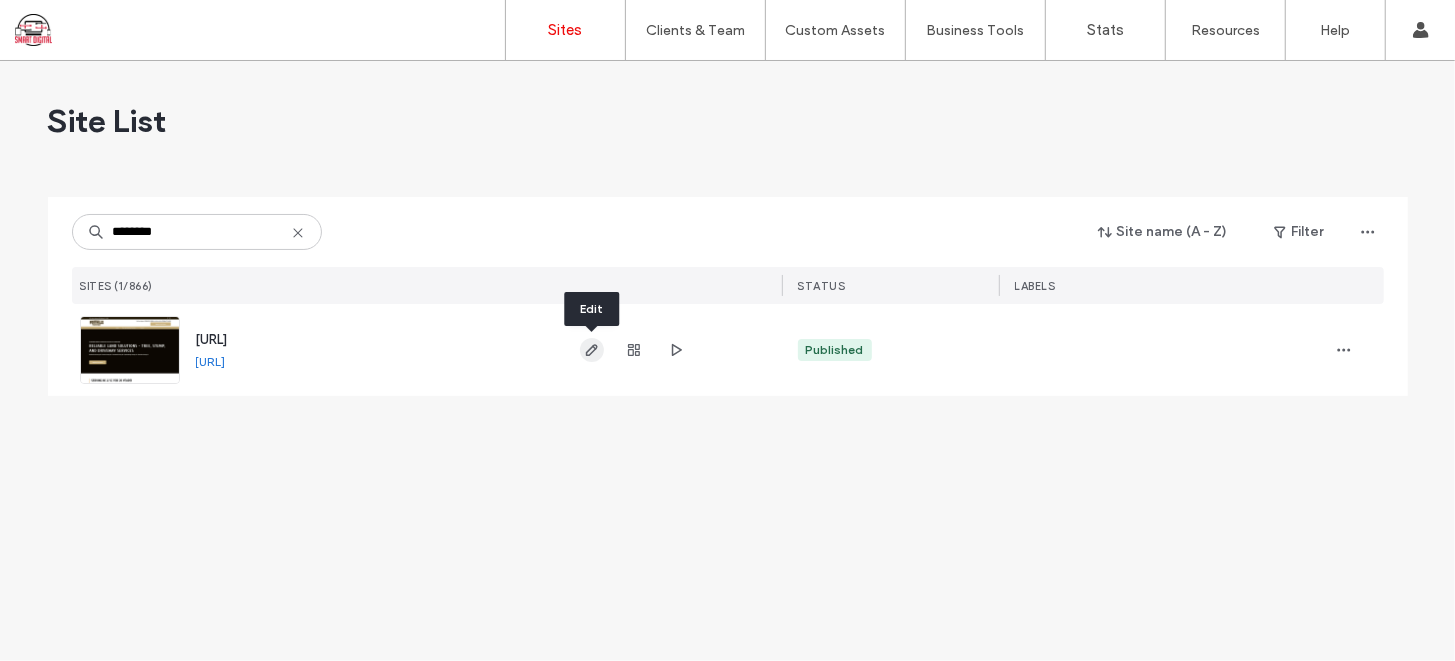 click 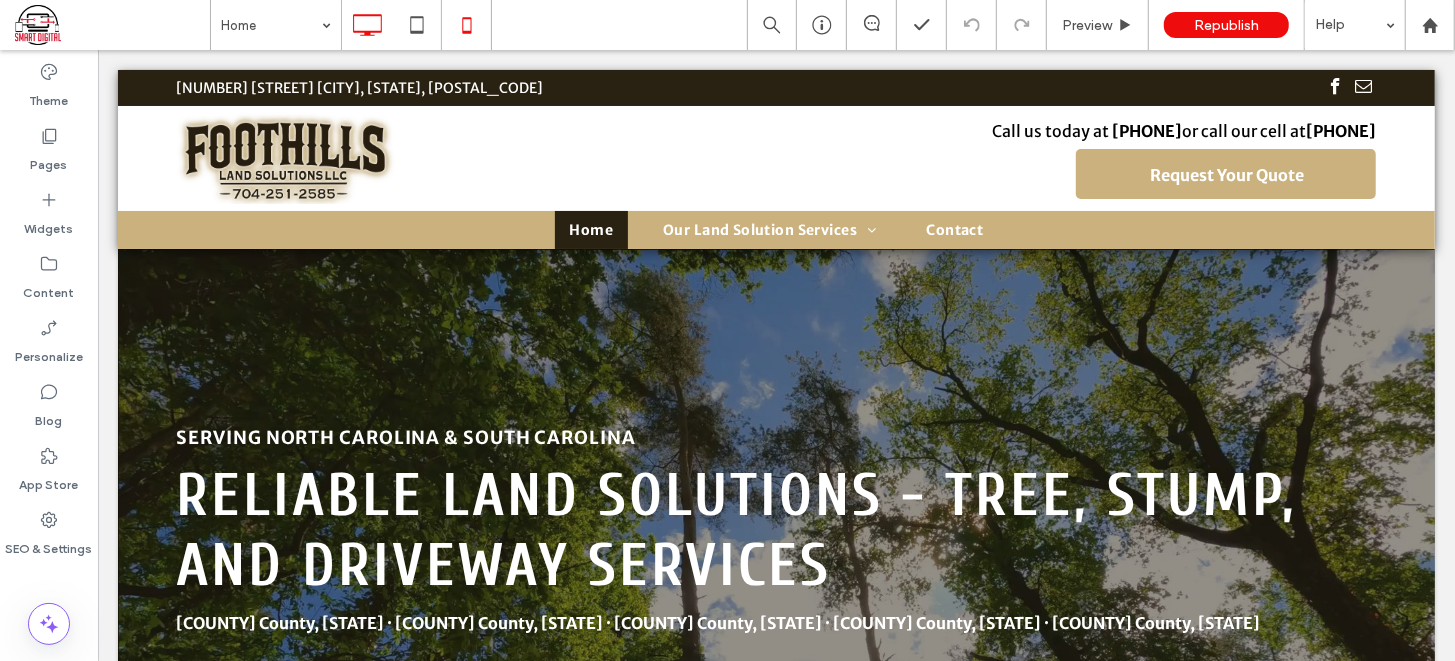 scroll, scrollTop: 0, scrollLeft: 0, axis: both 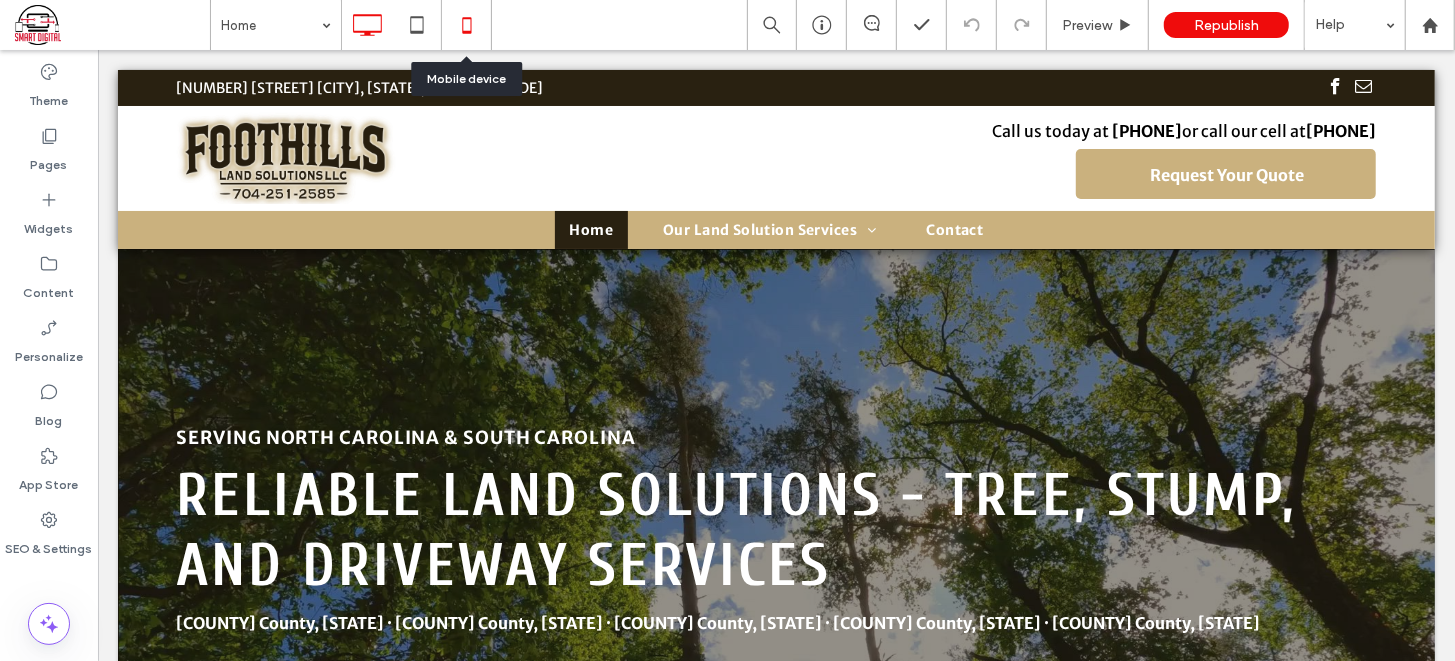 click 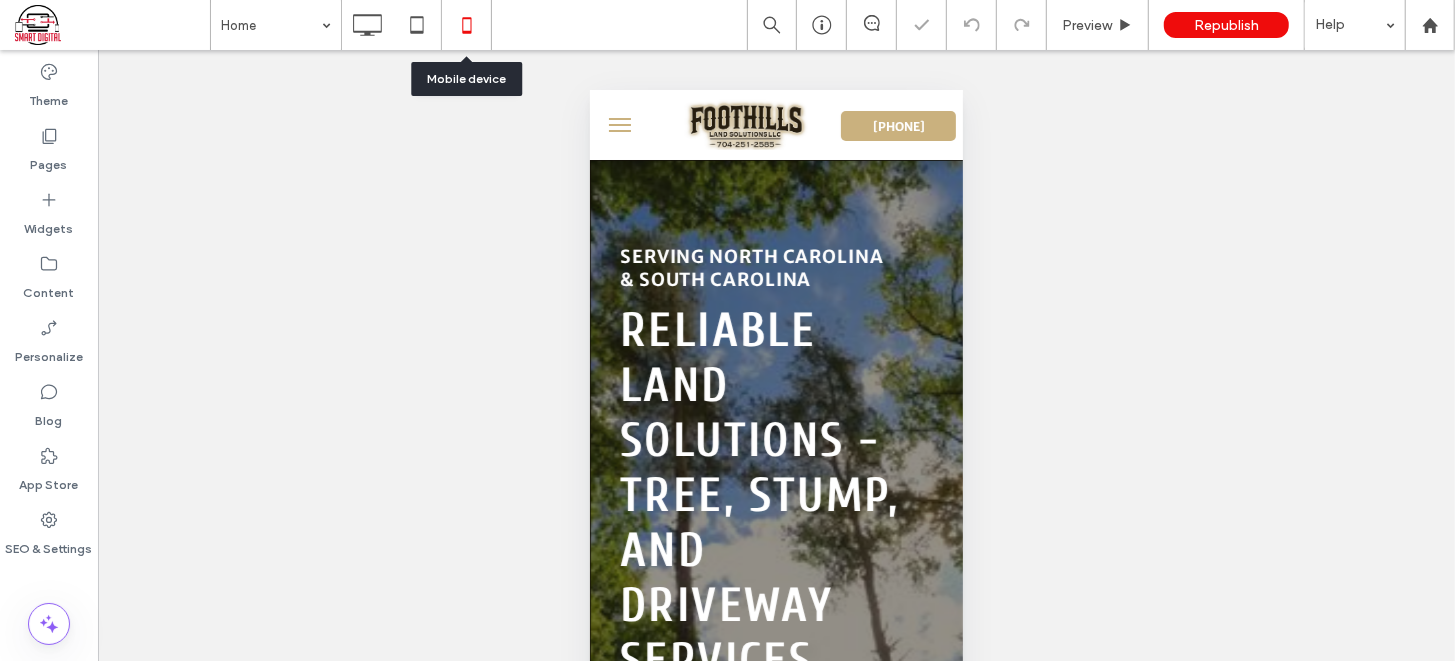 scroll, scrollTop: 0, scrollLeft: 0, axis: both 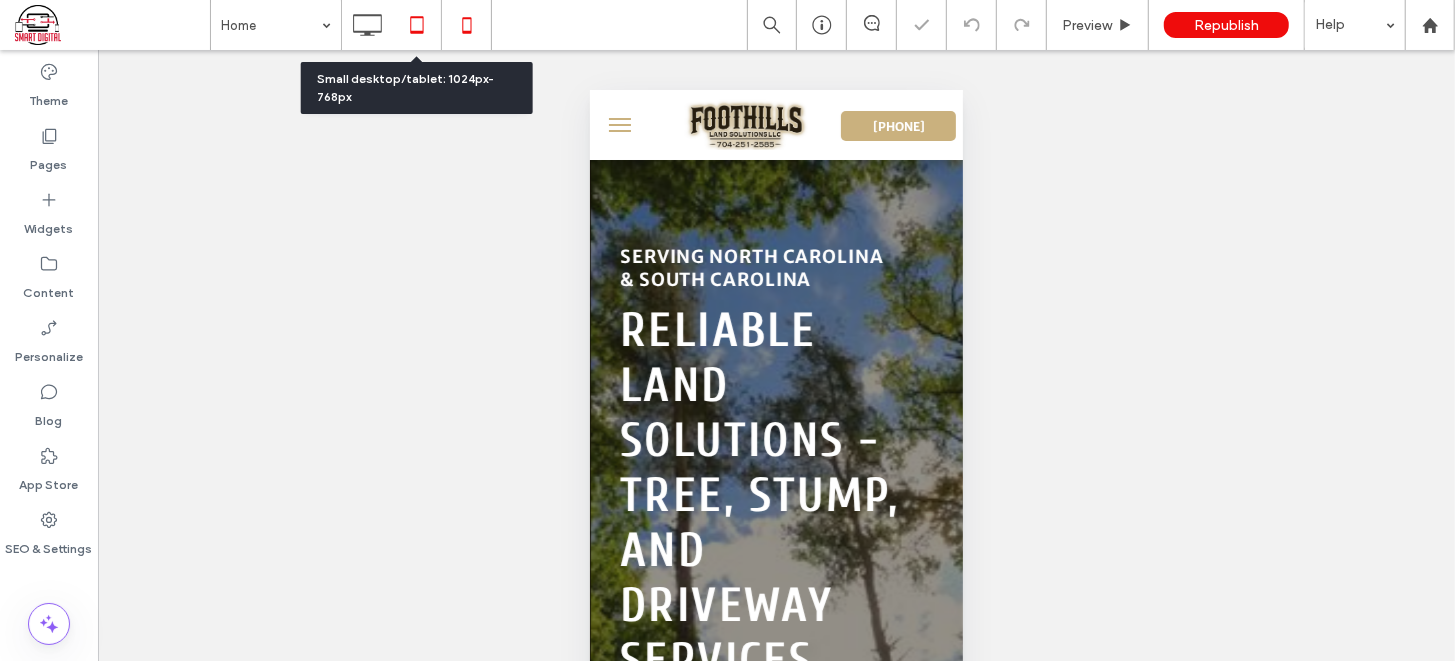 click 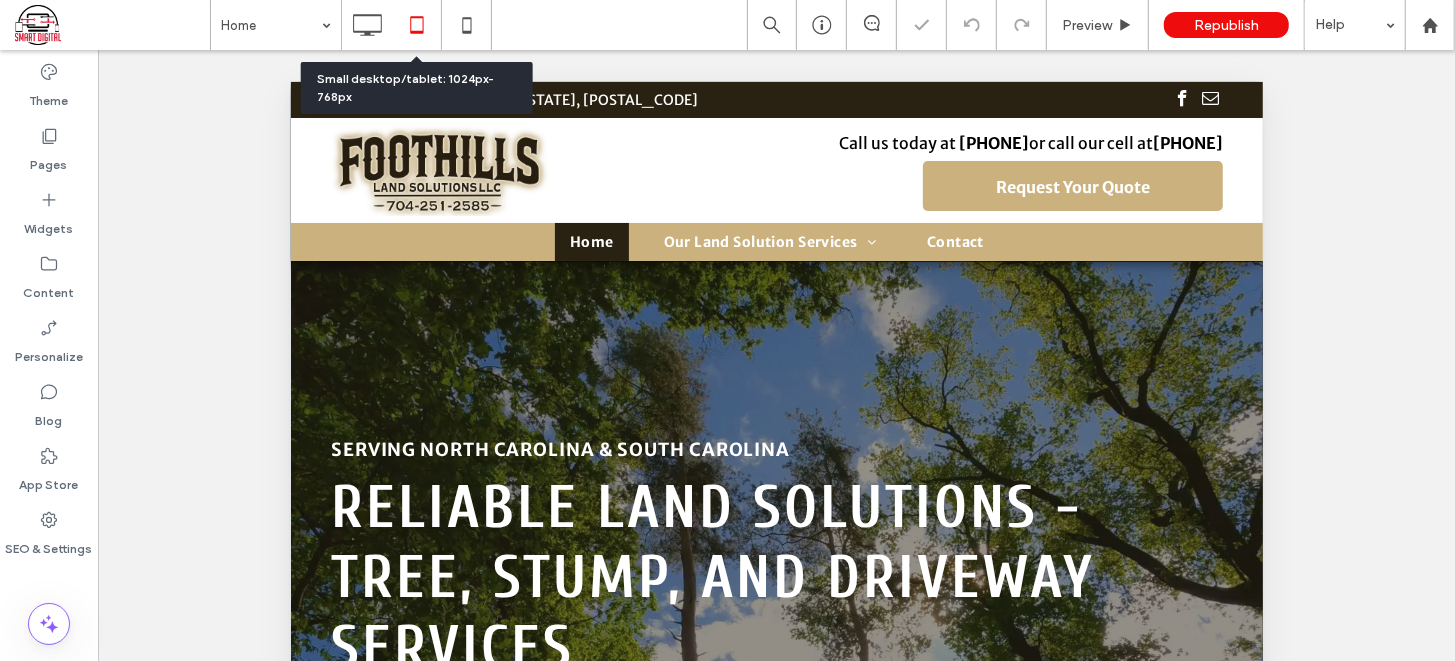 scroll, scrollTop: 0, scrollLeft: 0, axis: both 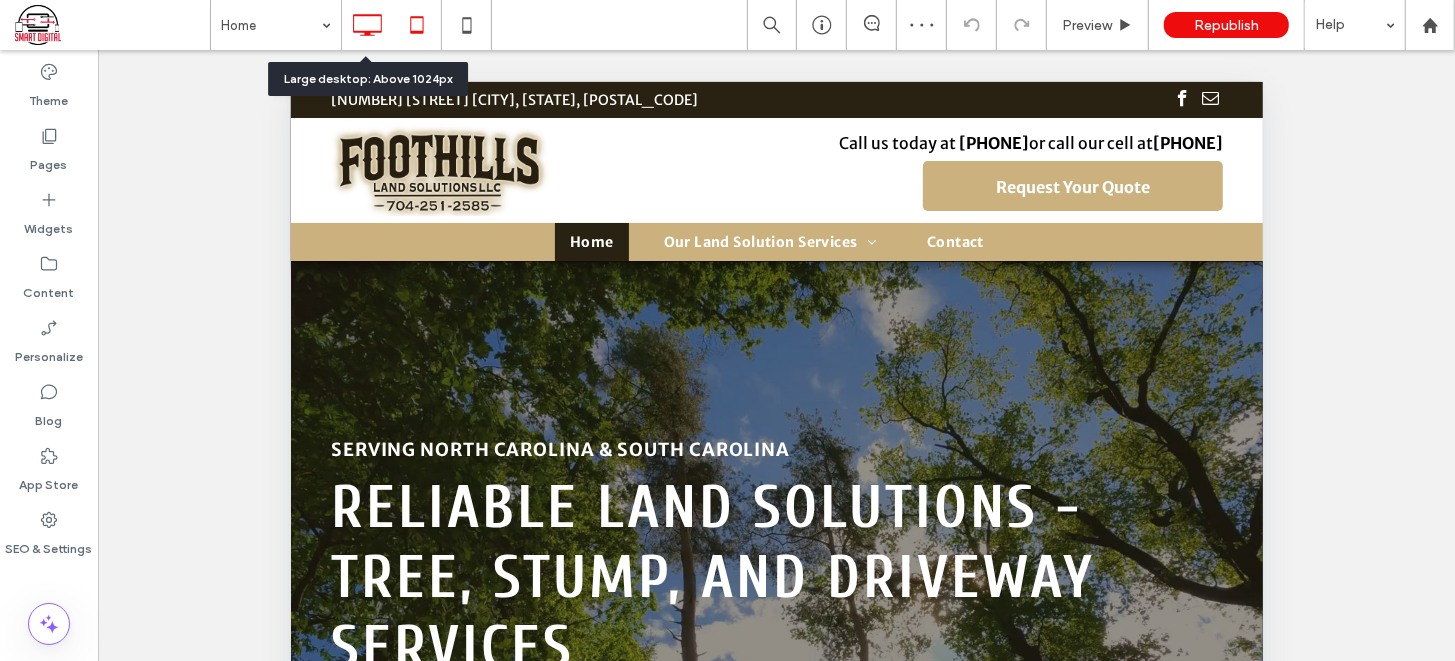 click 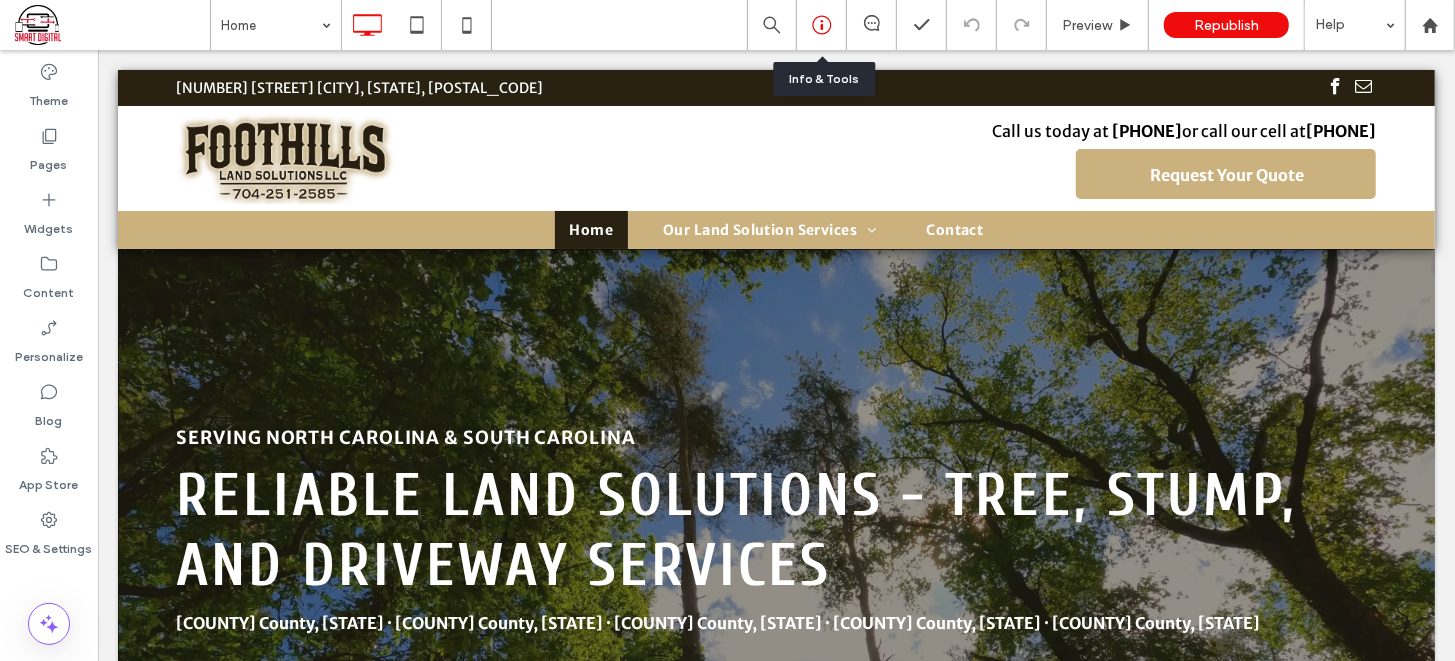 click 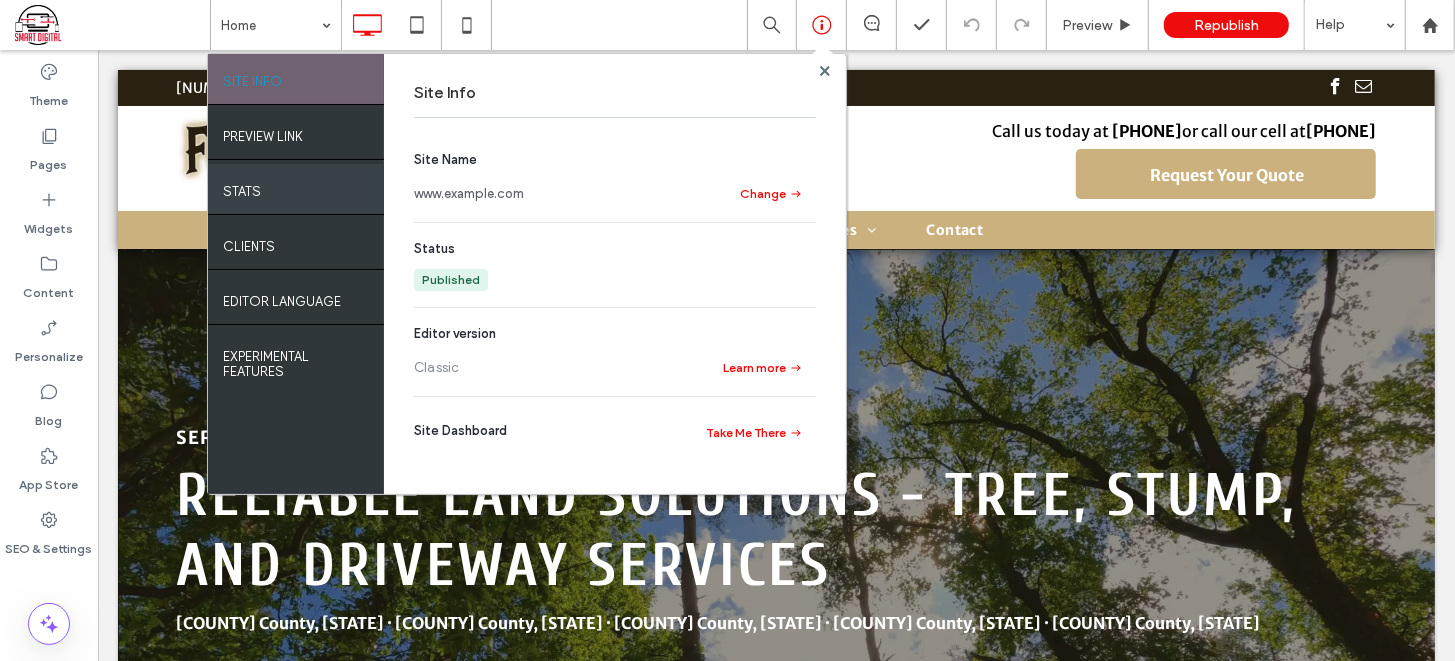 click on "STATS" at bounding box center (296, 189) 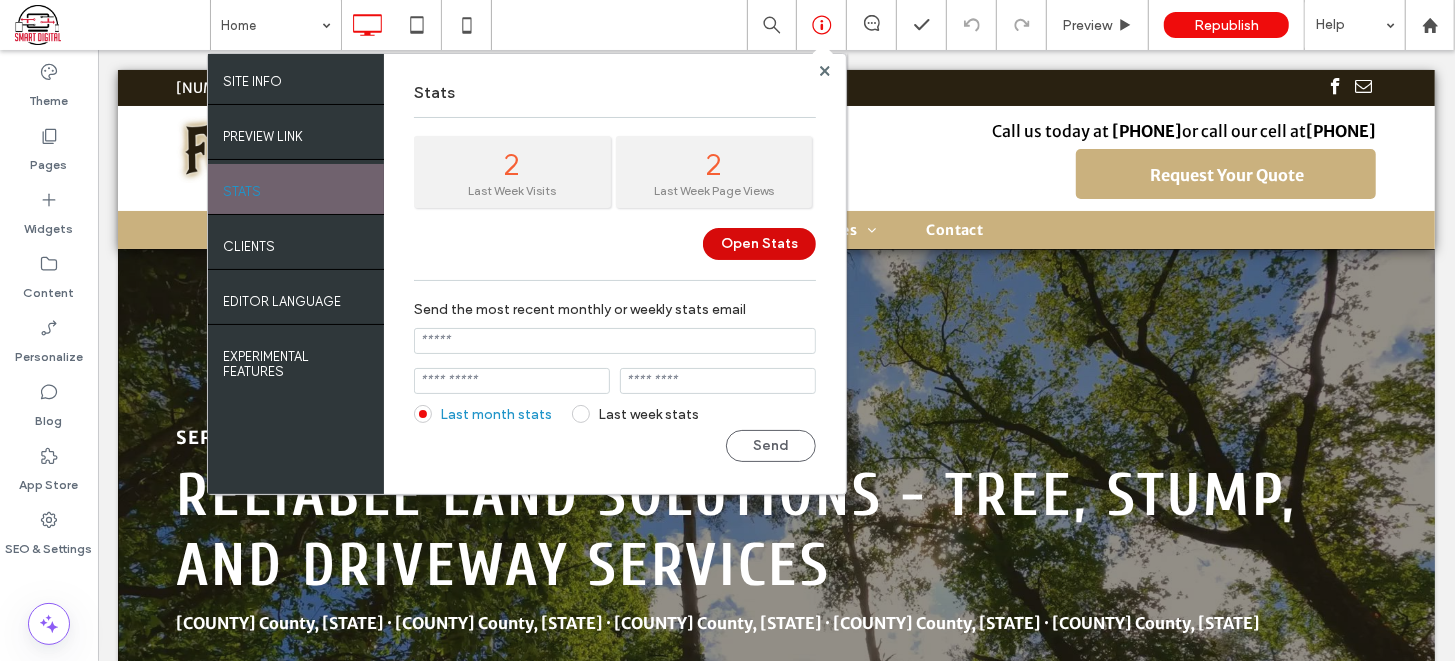 click on "Open Stats" at bounding box center (759, 244) 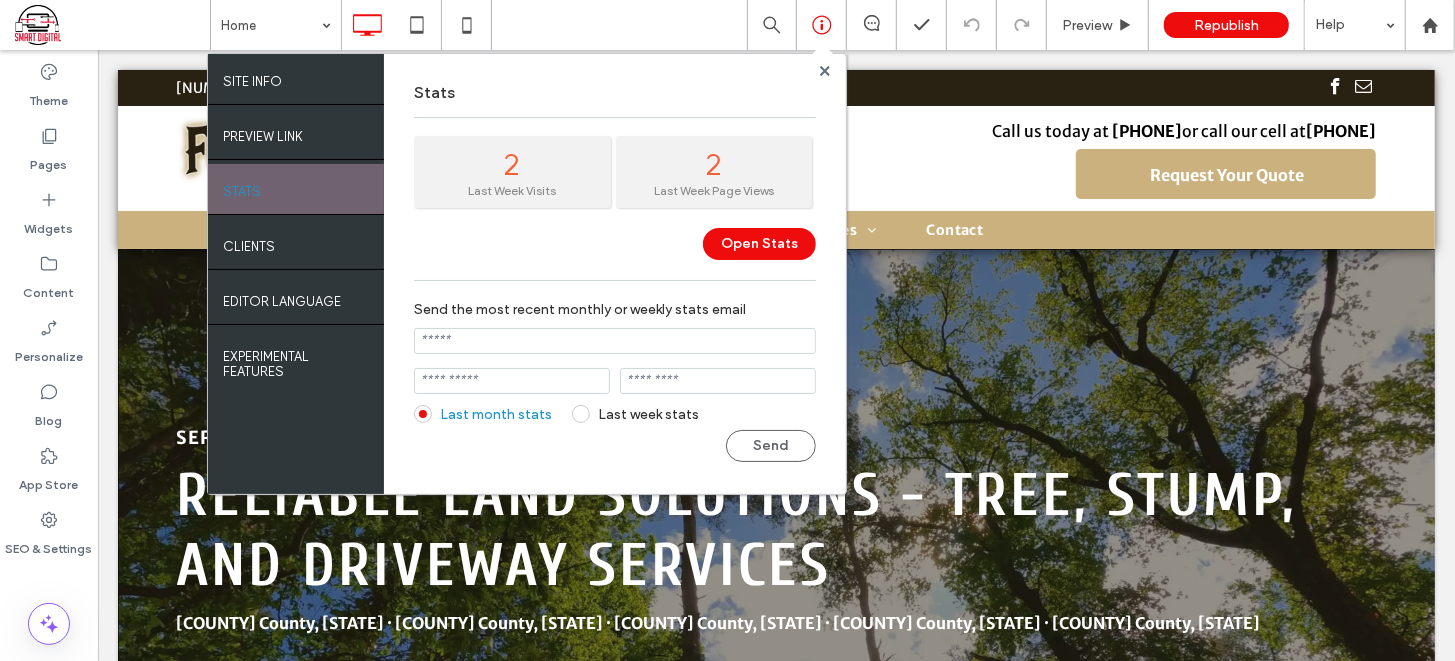 click on "STATS" at bounding box center [296, 189] 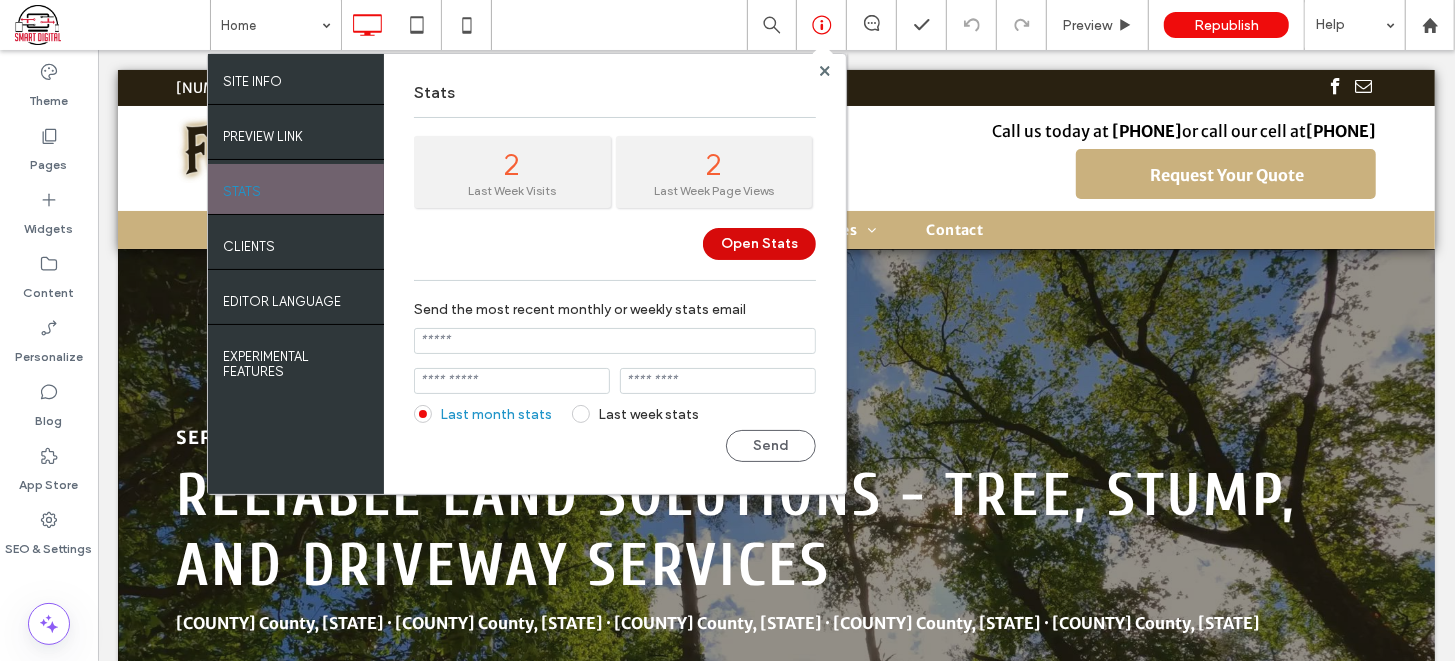click on "Open Stats" at bounding box center [759, 244] 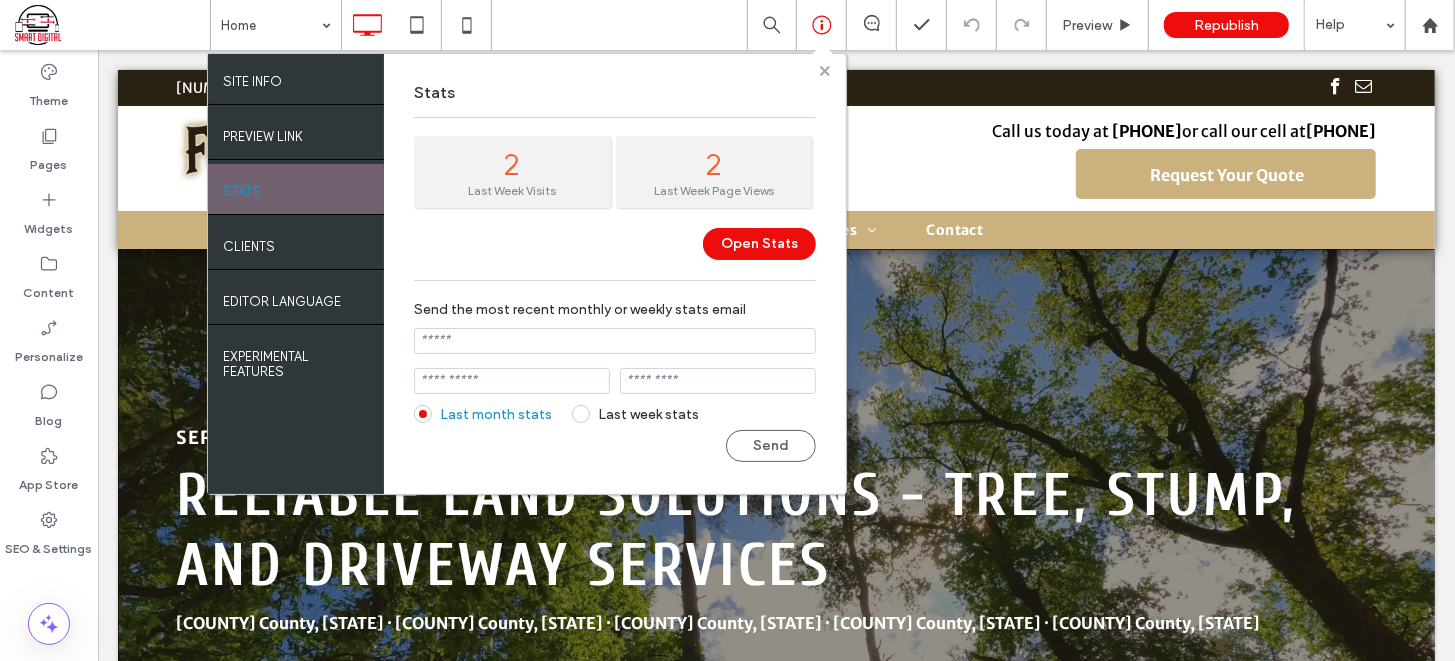 click 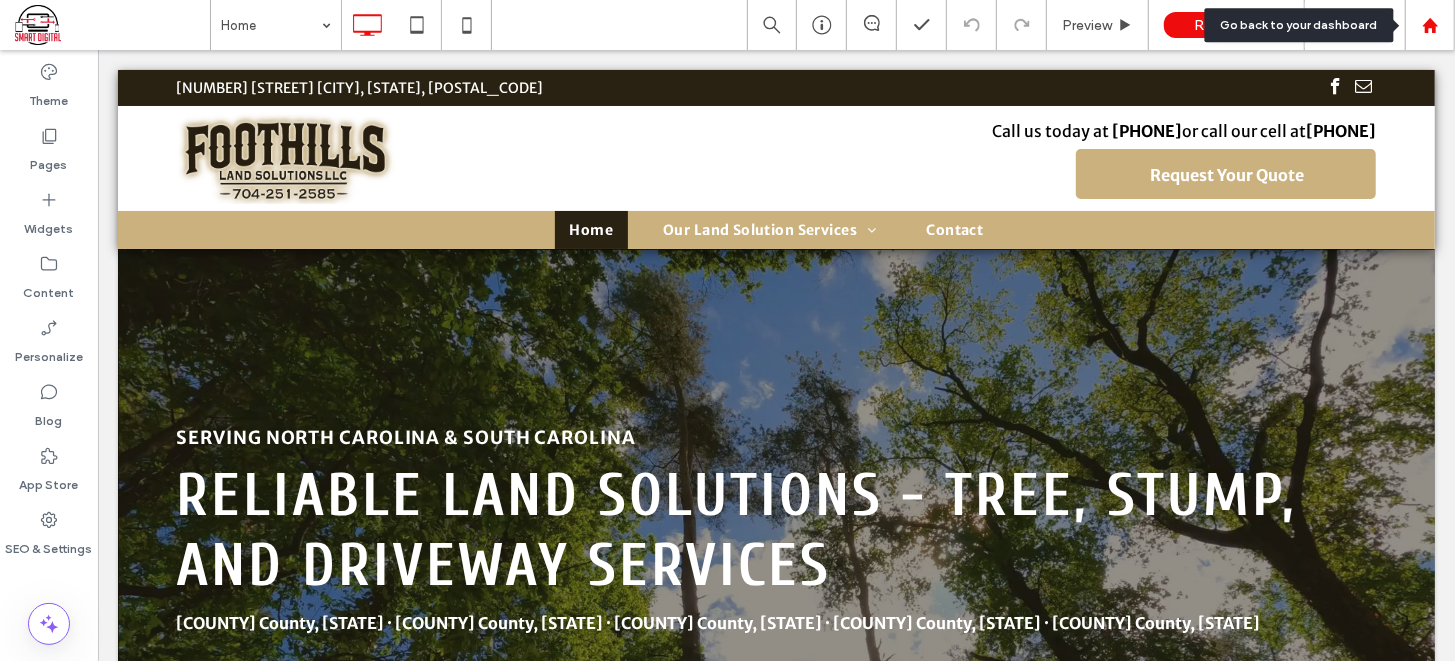 click 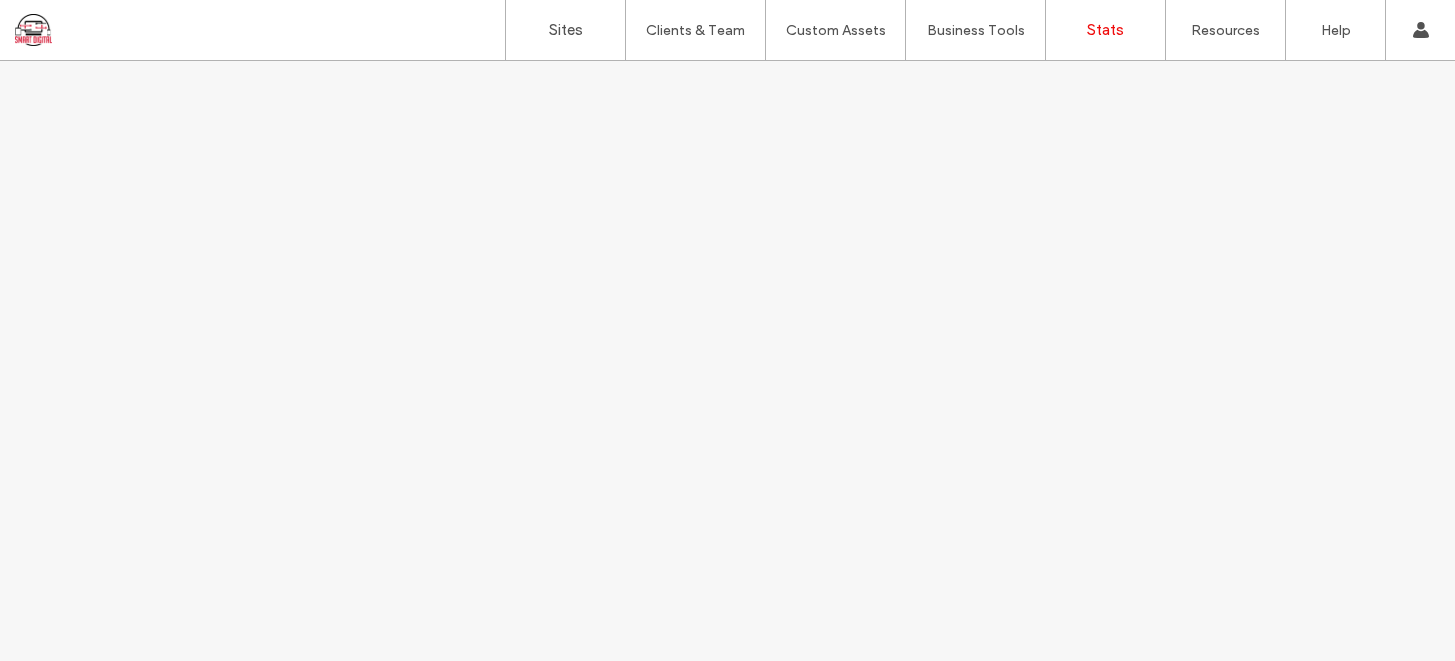 scroll, scrollTop: 0, scrollLeft: 0, axis: both 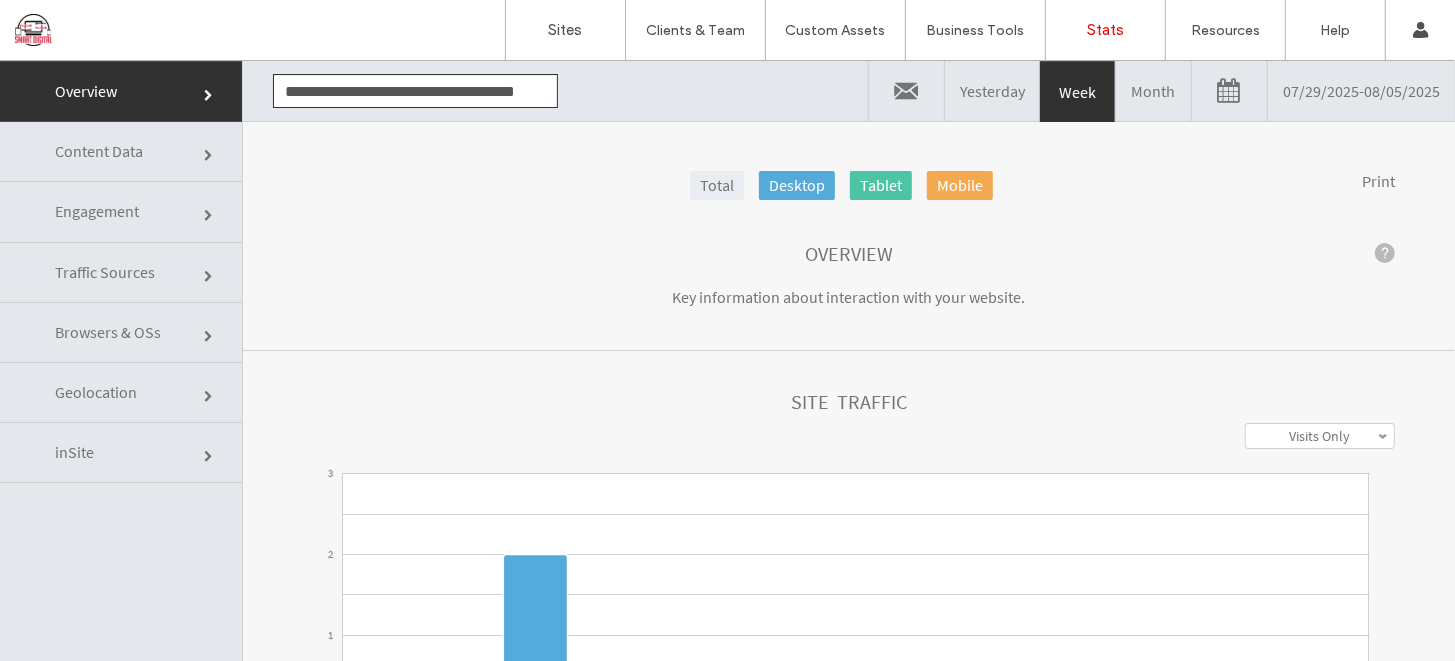 click on "Month" at bounding box center (1153, 90) 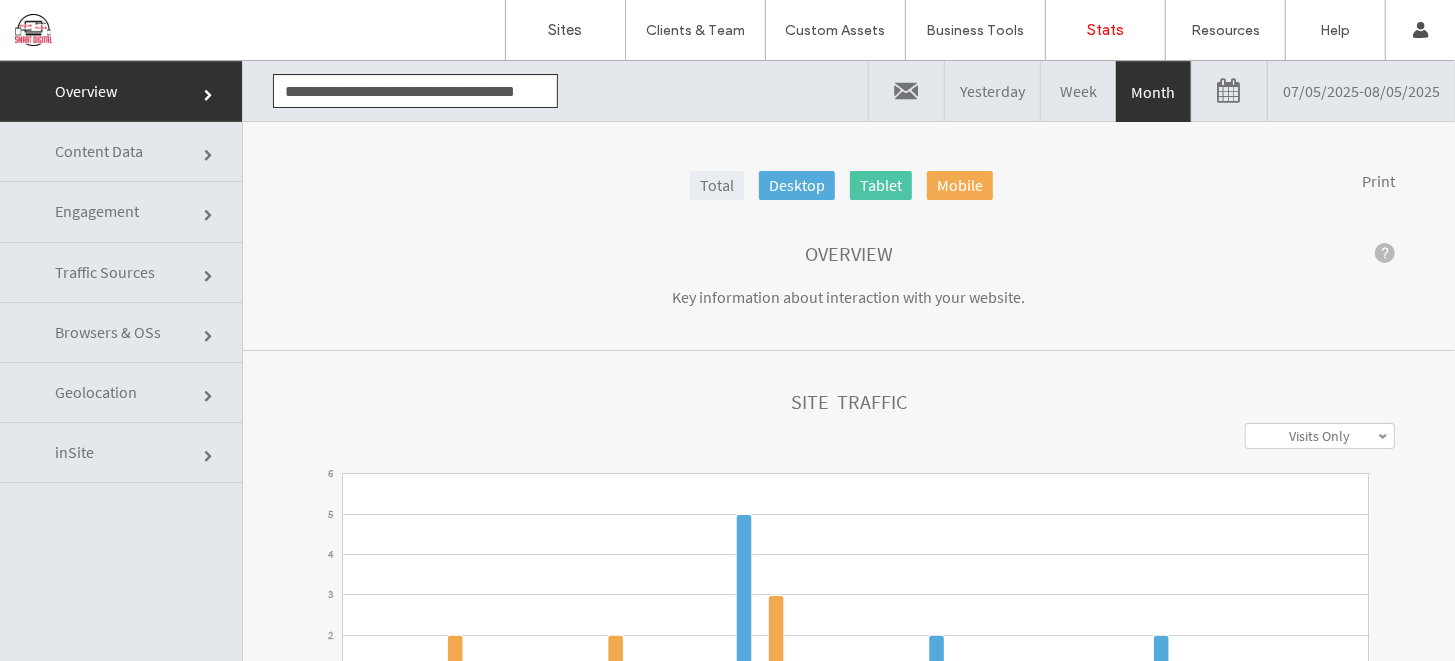 click 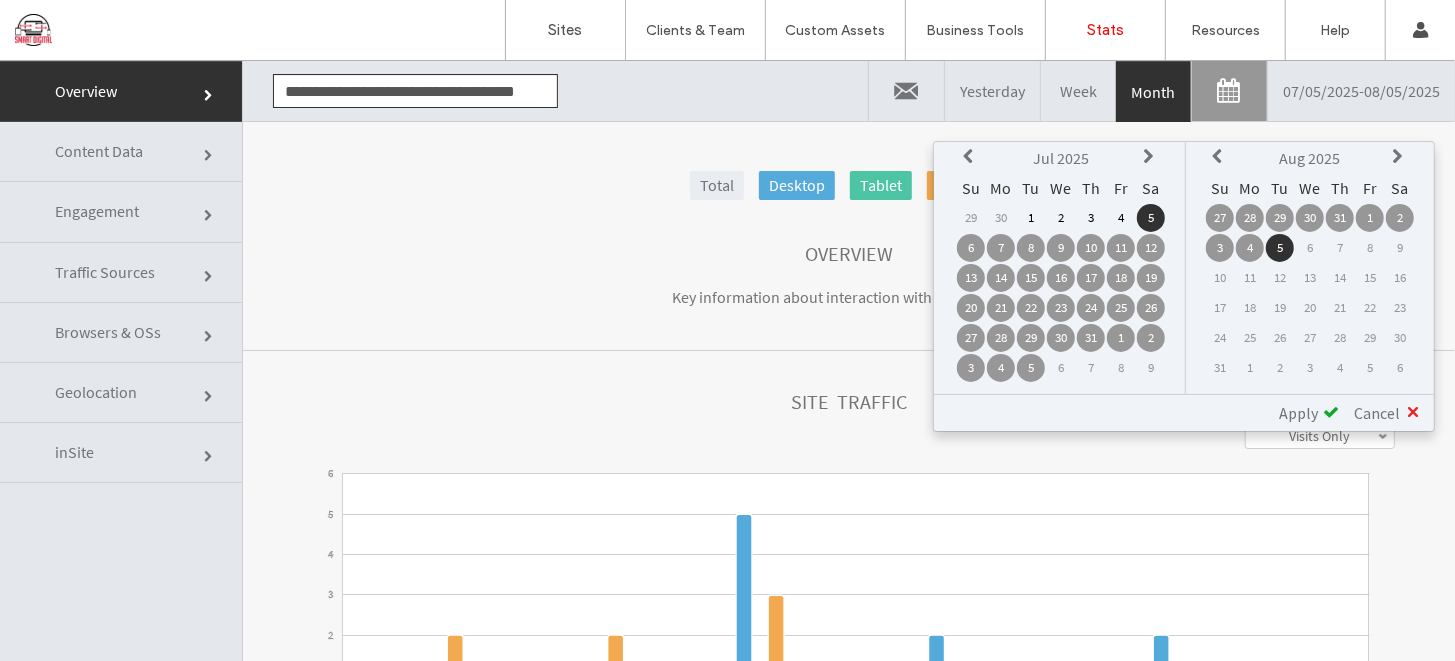 click at bounding box center (971, 156) 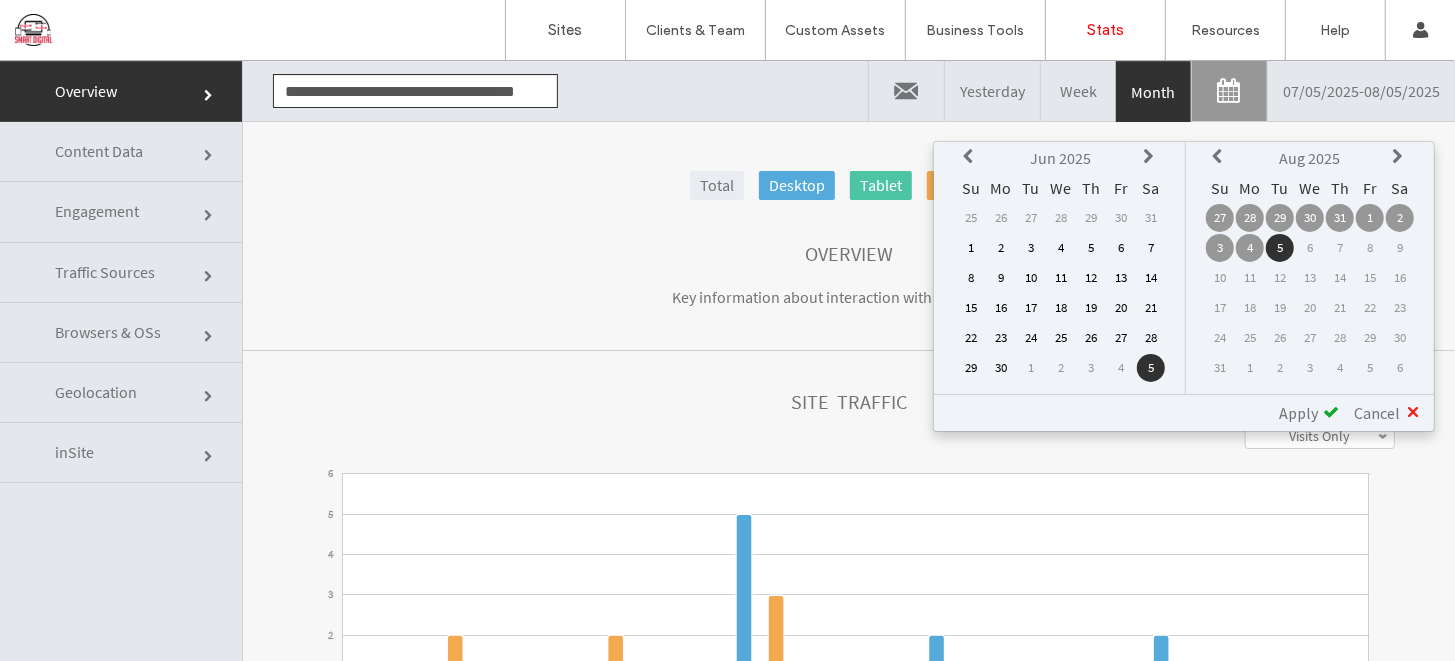 click on "1" at bounding box center (971, 247) 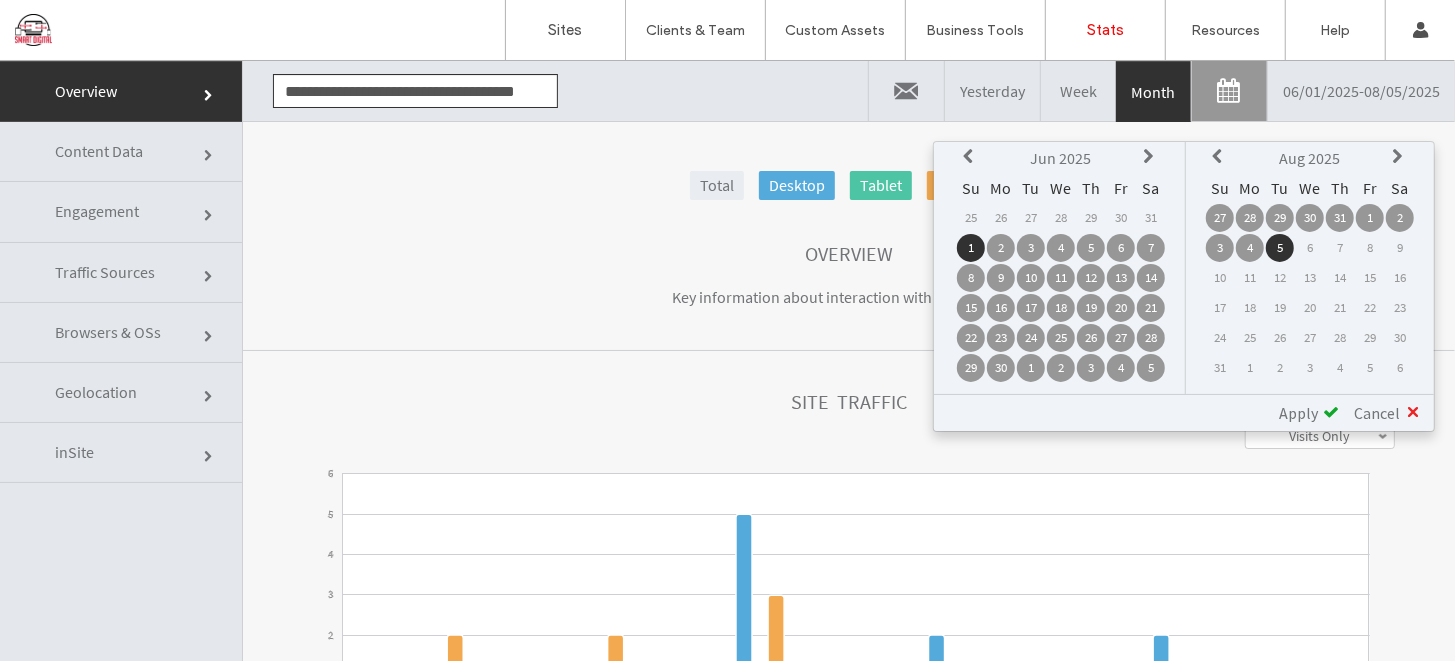 click on "Apply" at bounding box center [1298, 412] 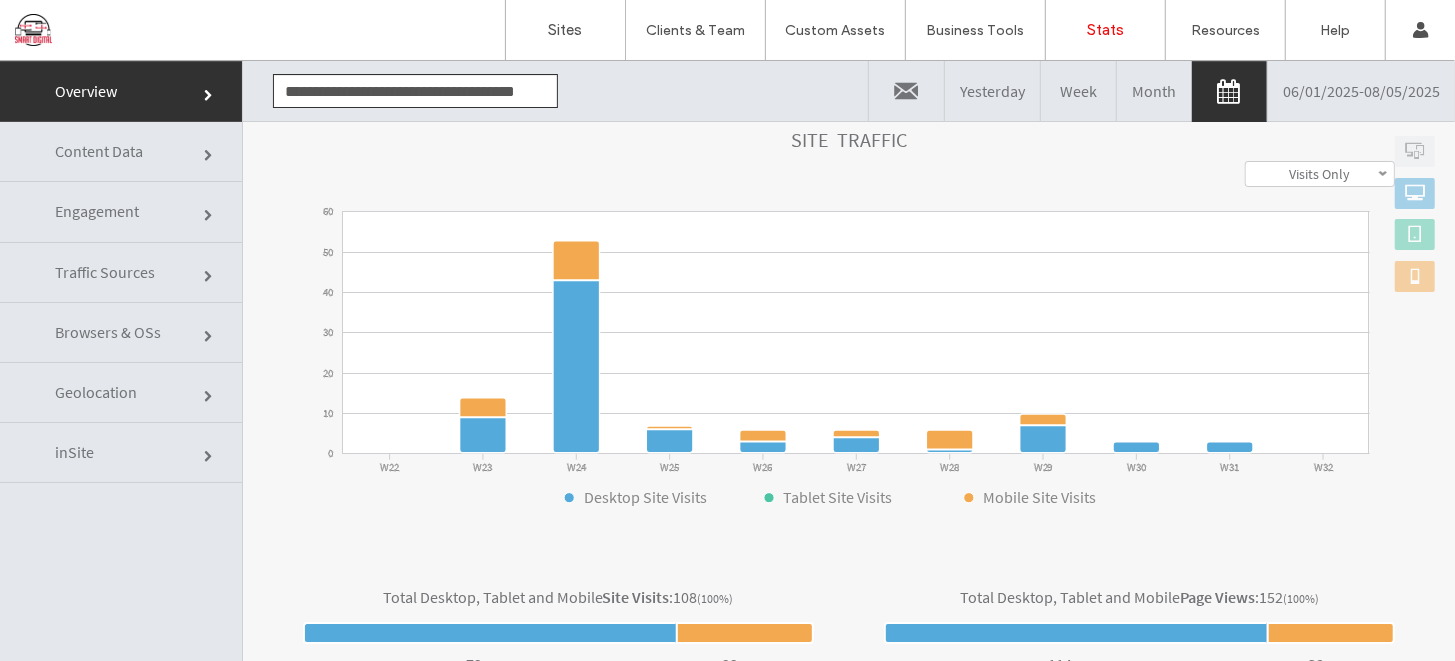 scroll, scrollTop: 563, scrollLeft: 0, axis: vertical 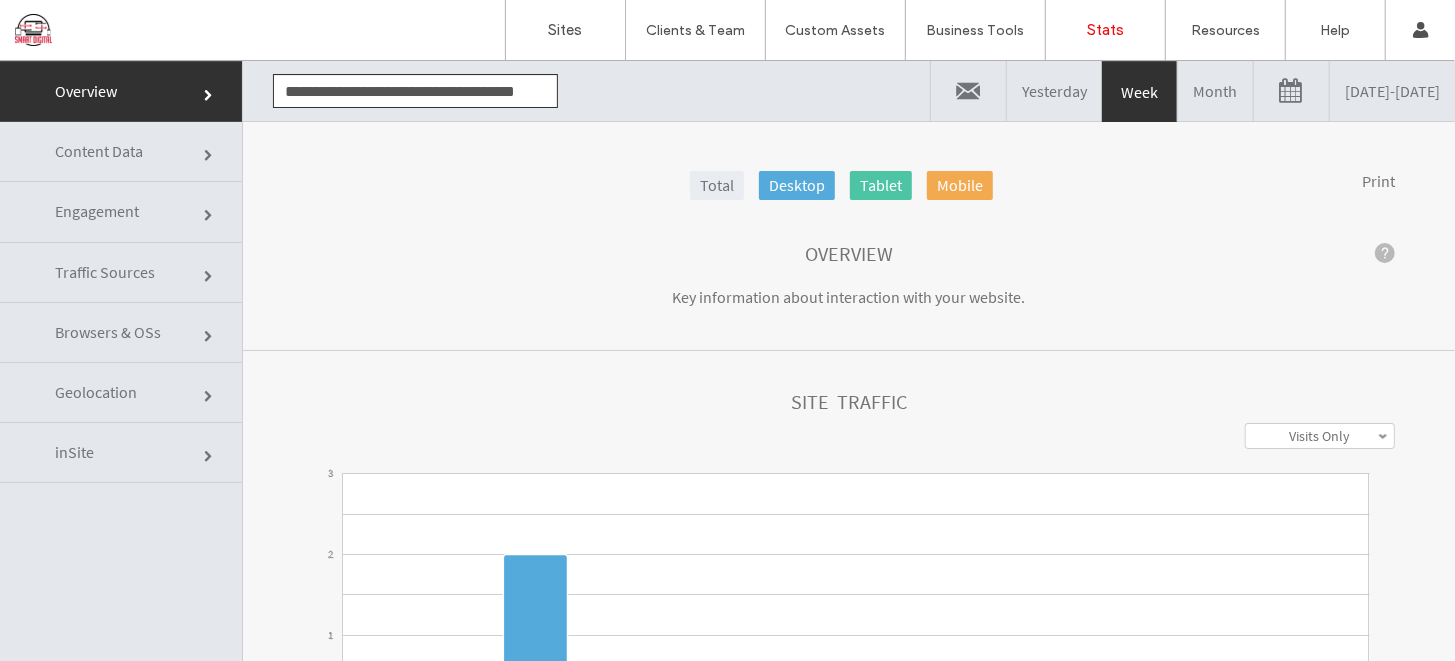 click 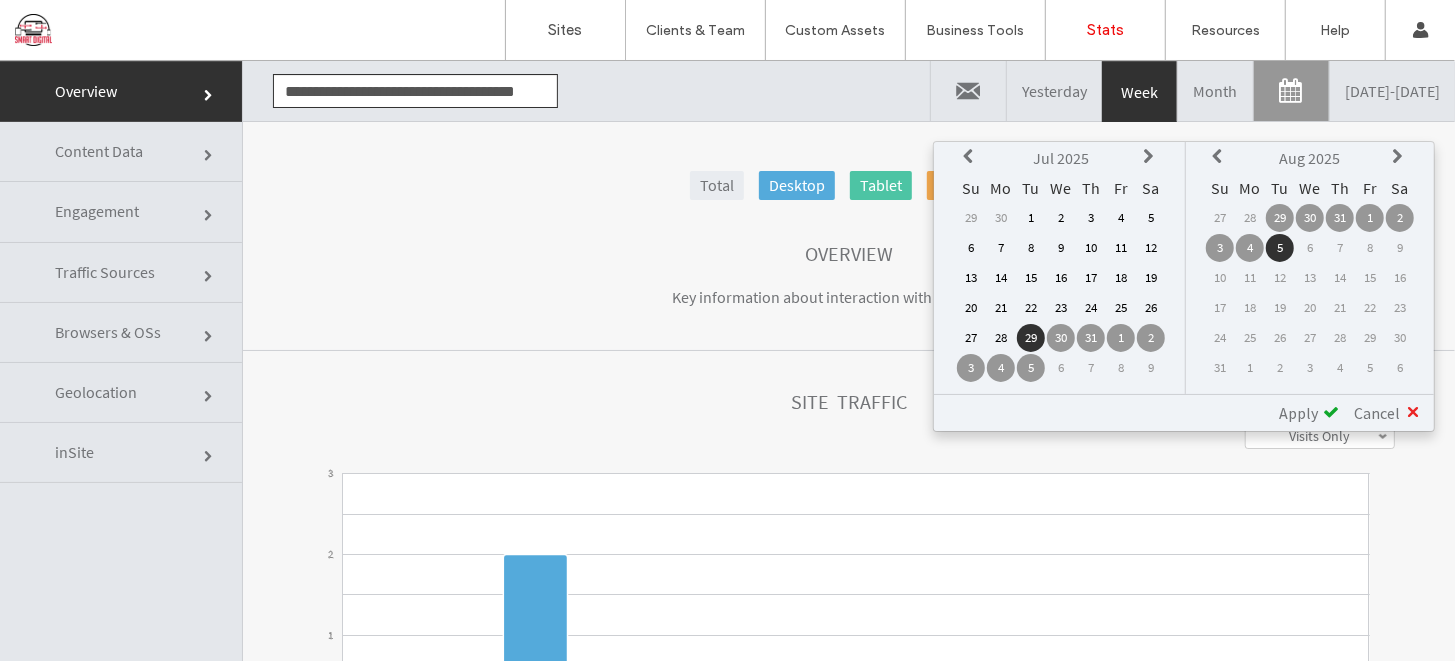 click at bounding box center [971, 156] 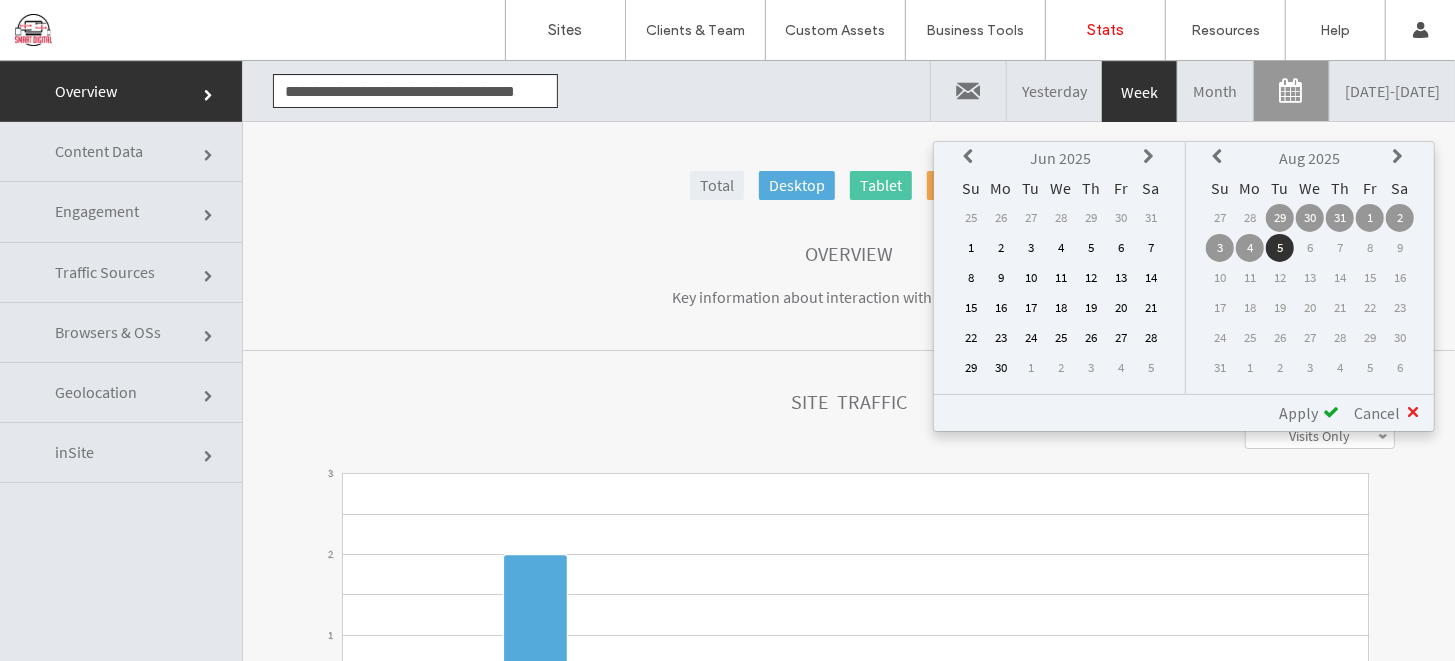 click at bounding box center (971, 156) 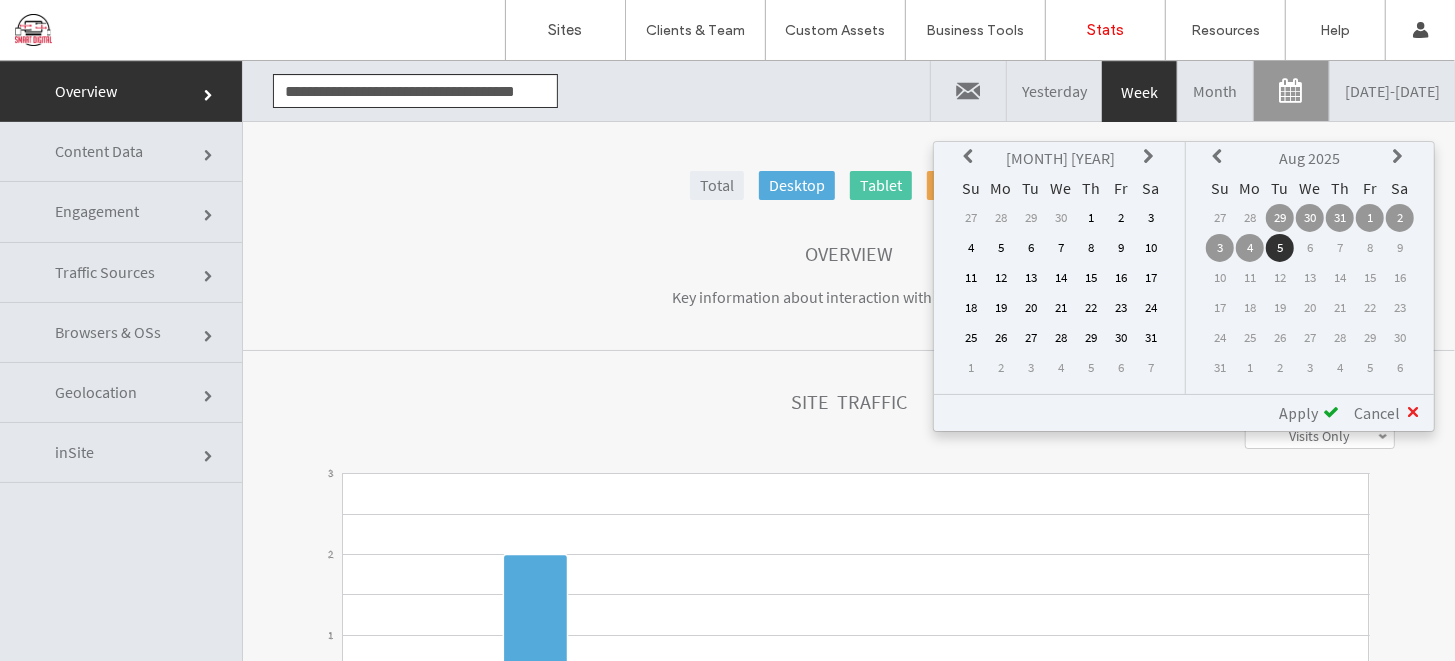 click on "1" at bounding box center [1091, 217] 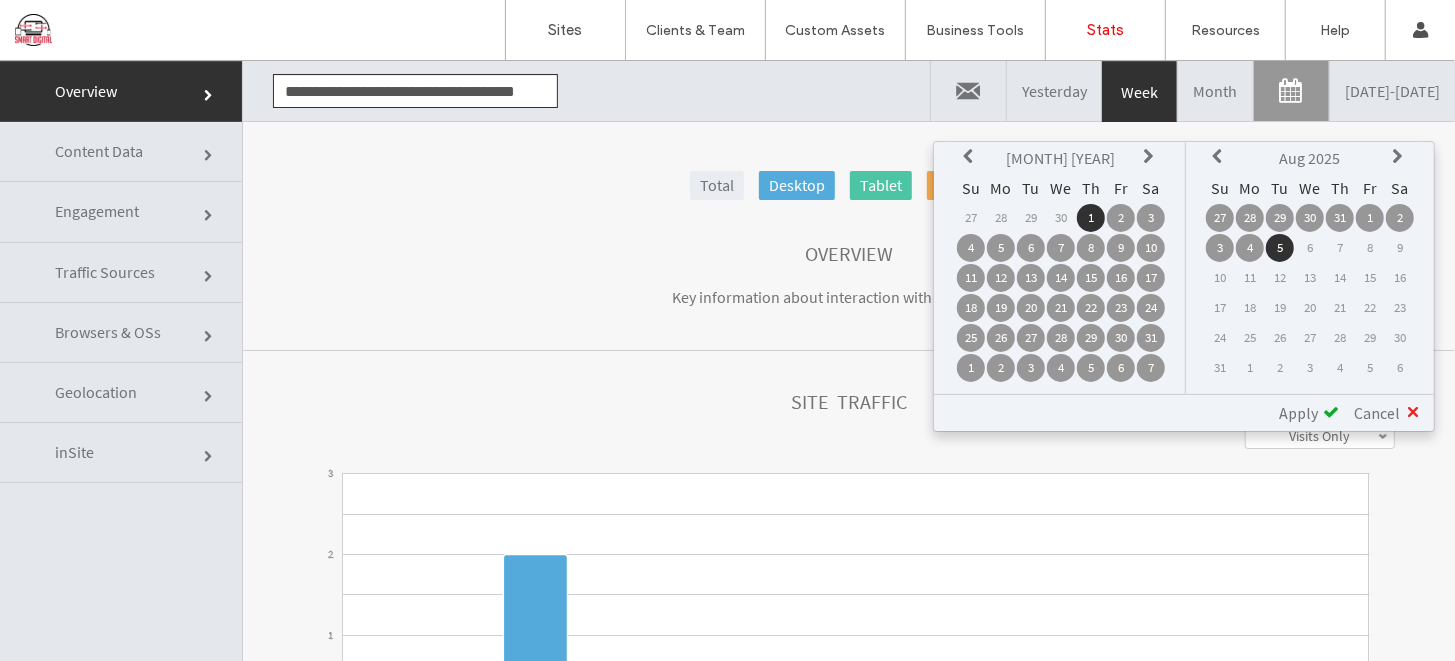 click on "Apply" at bounding box center (1298, 412) 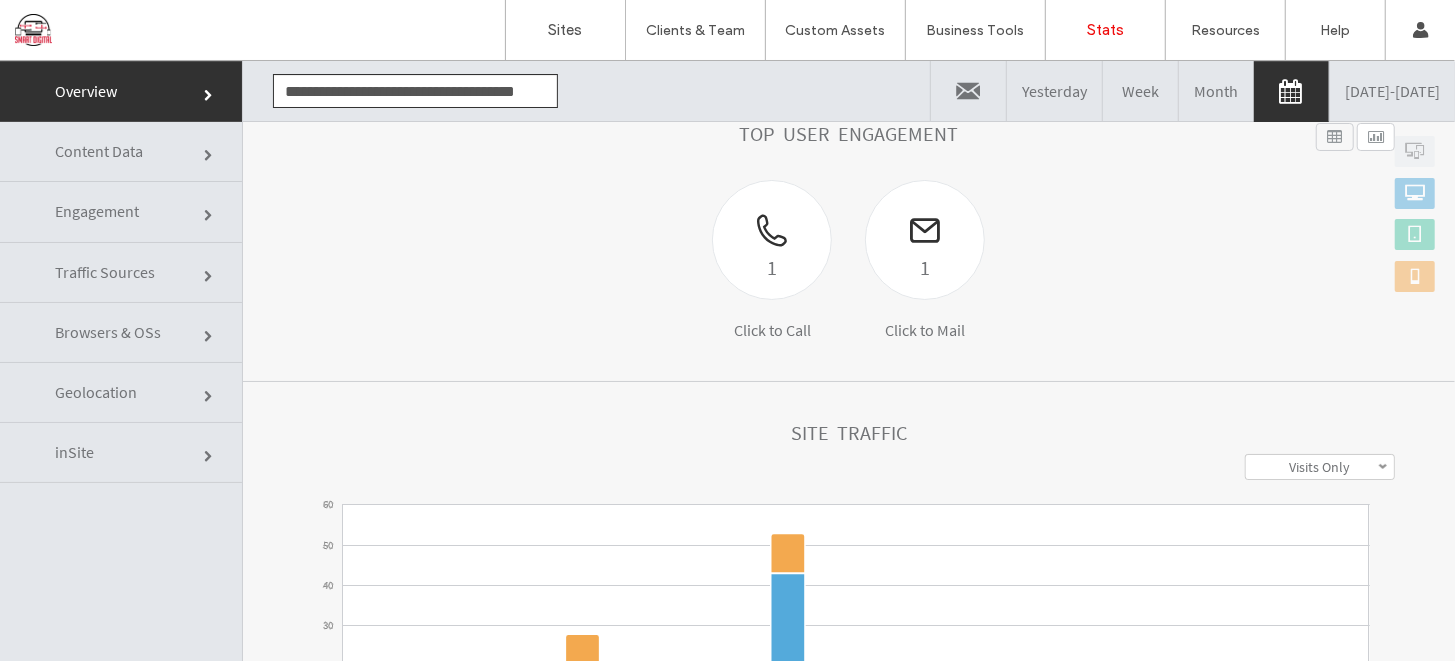 scroll, scrollTop: 655, scrollLeft: 0, axis: vertical 